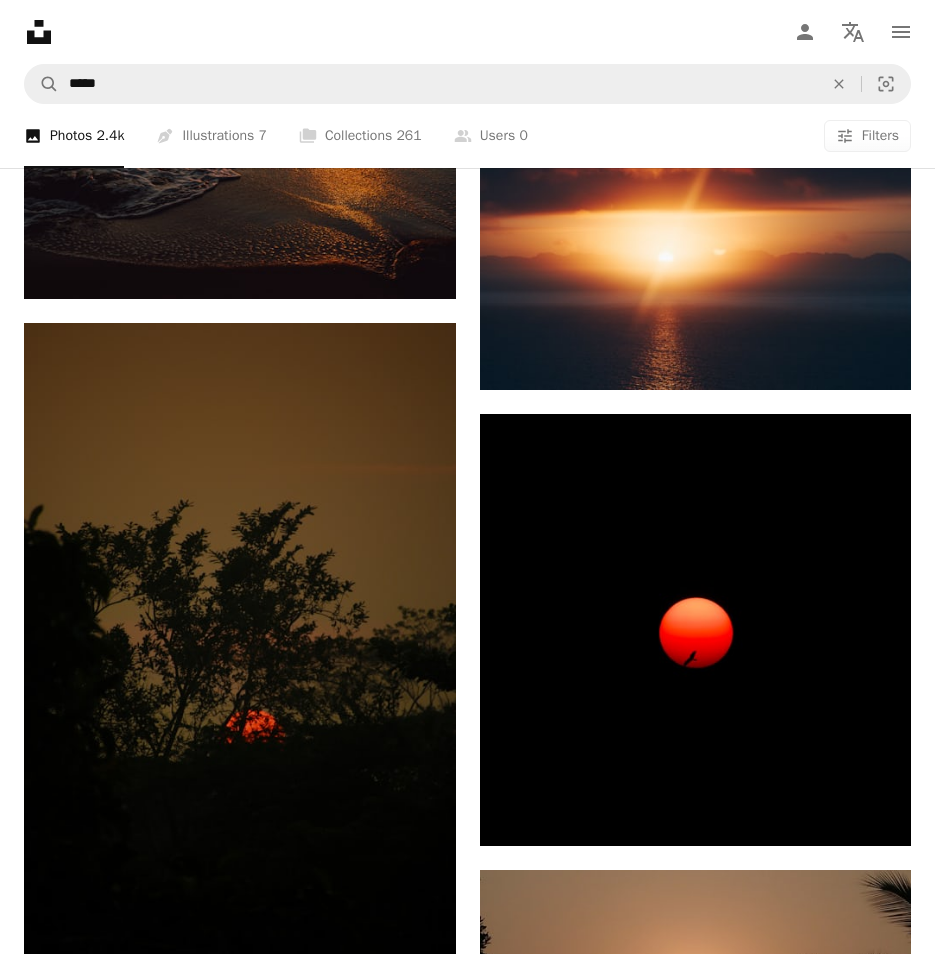 scroll, scrollTop: 178400, scrollLeft: 0, axis: vertical 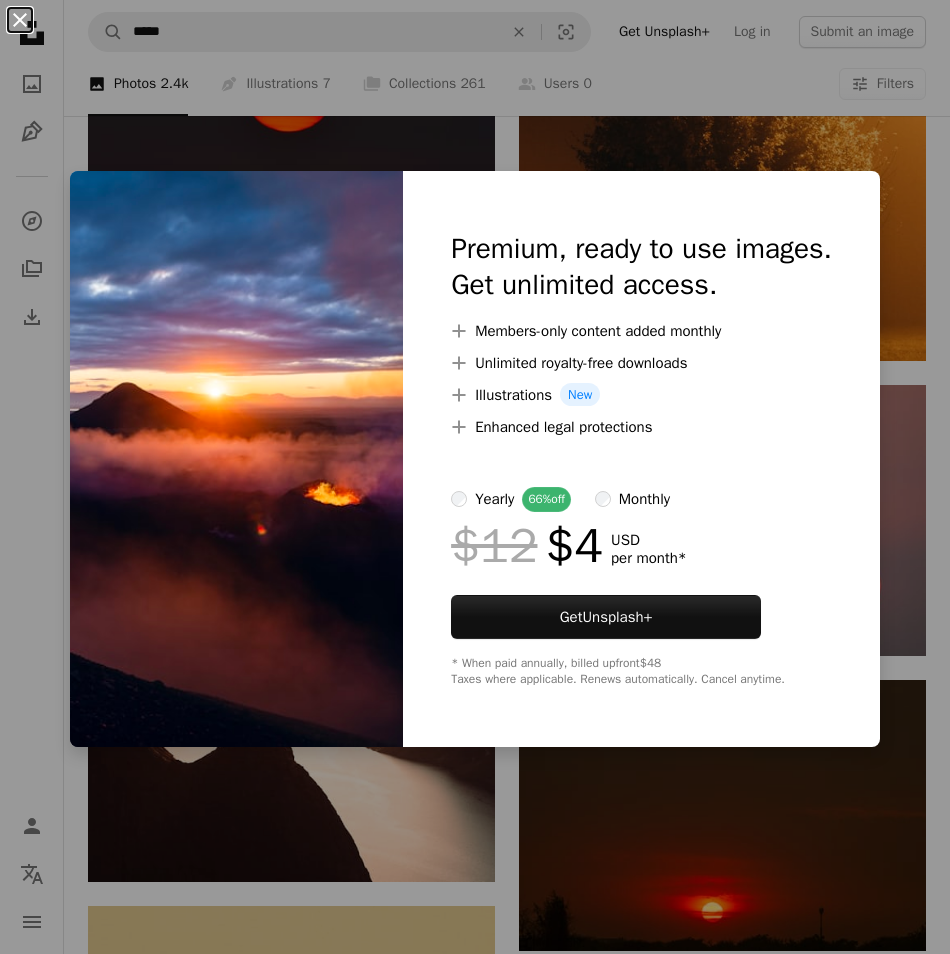 click on "An X shape" at bounding box center [20, 20] 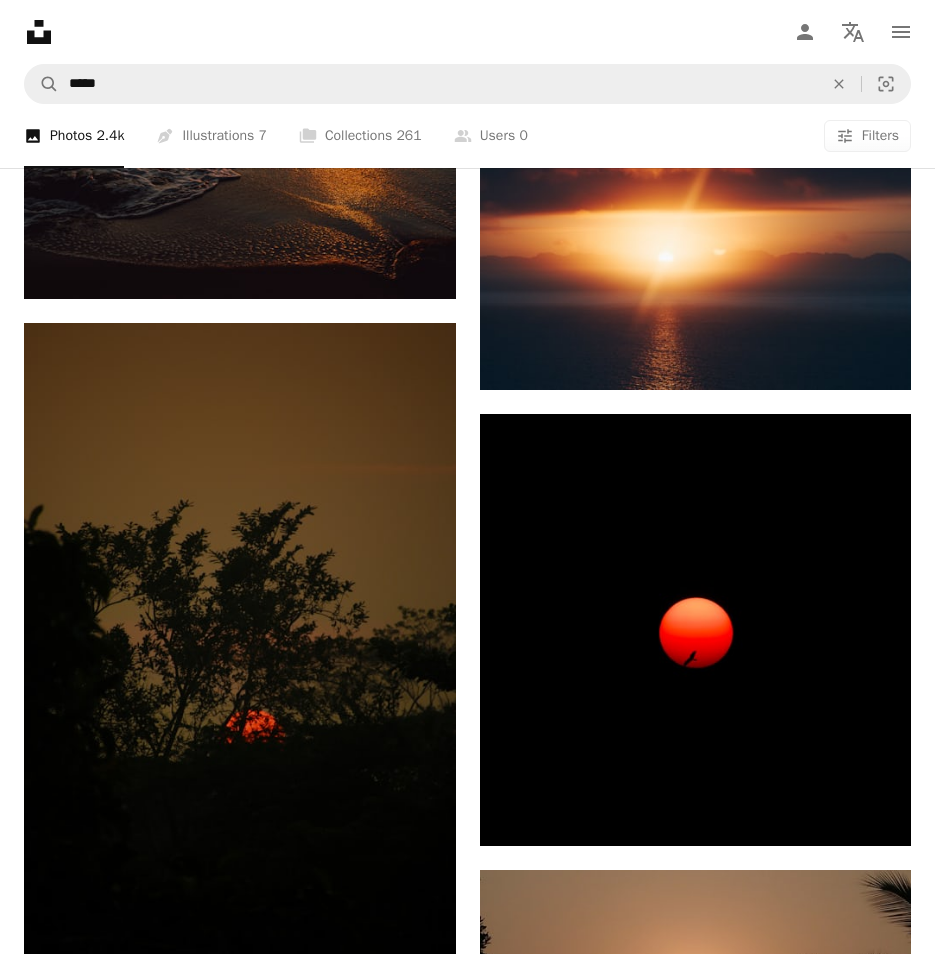 click at bounding box center (240, 13974) 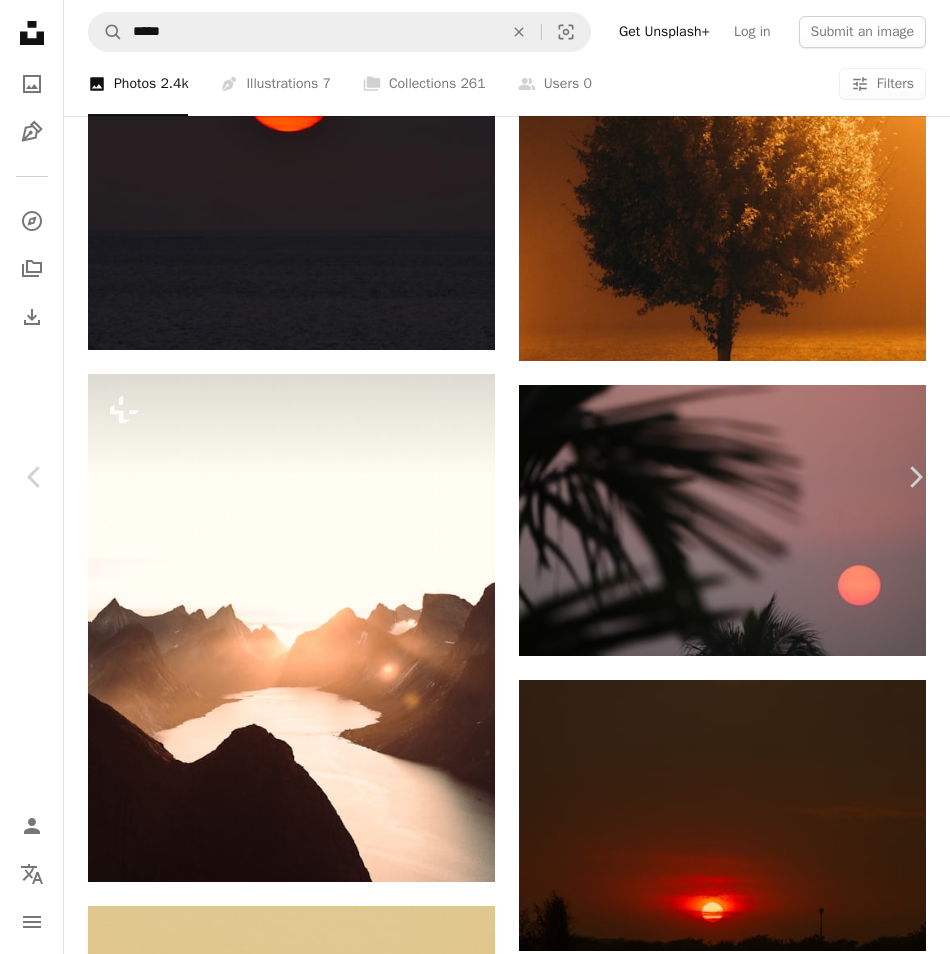 click on "Zoom in" at bounding box center (467, 7796) 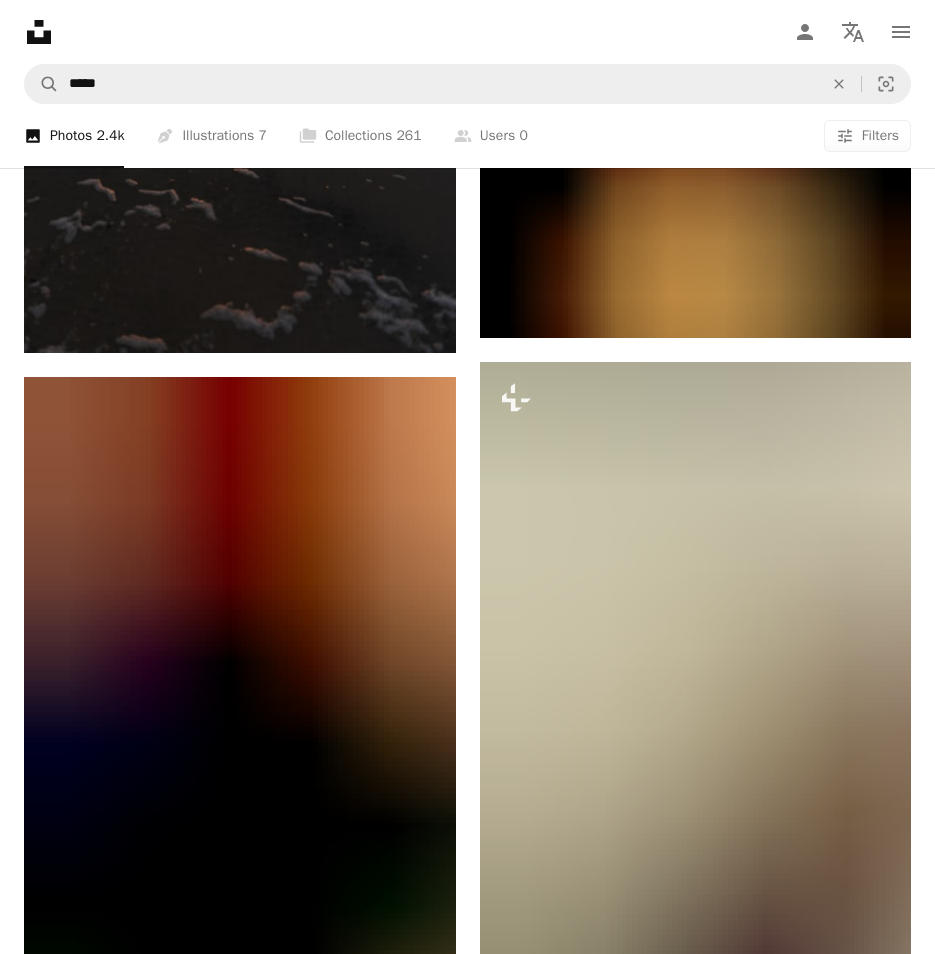 scroll, scrollTop: 222484, scrollLeft: 0, axis: vertical 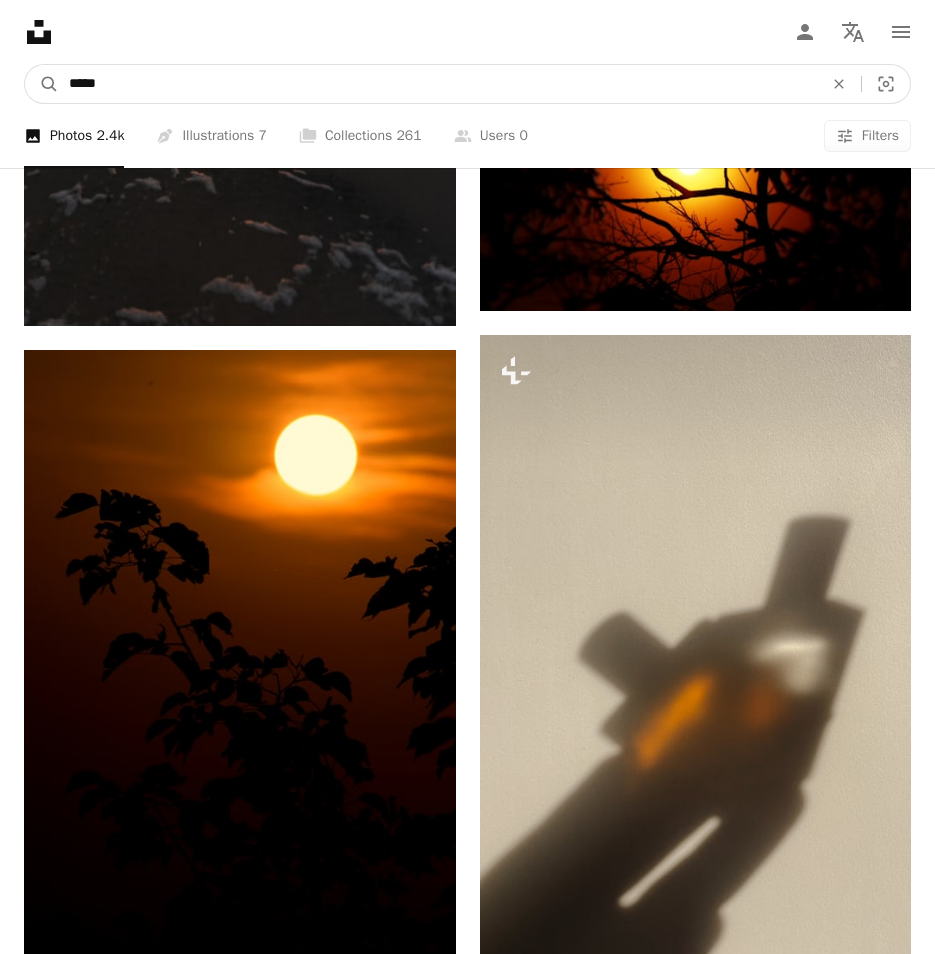 click on "*****" at bounding box center (438, 84) 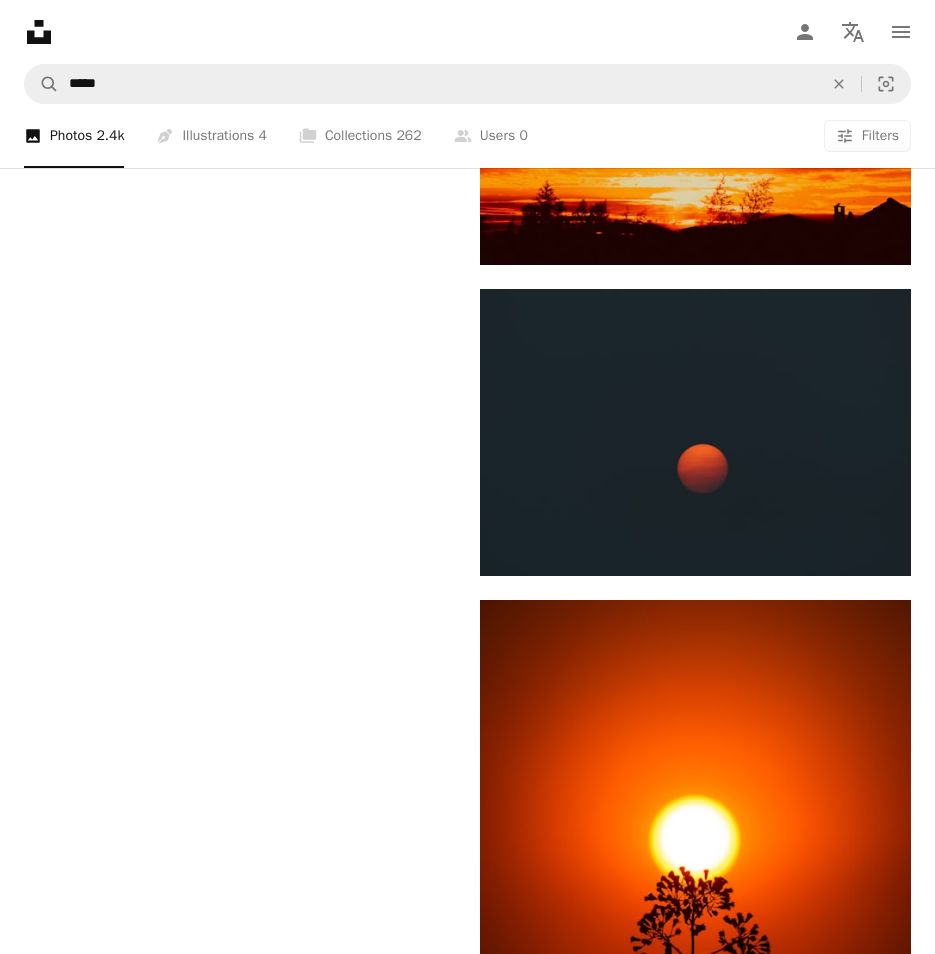 scroll, scrollTop: 5477, scrollLeft: 0, axis: vertical 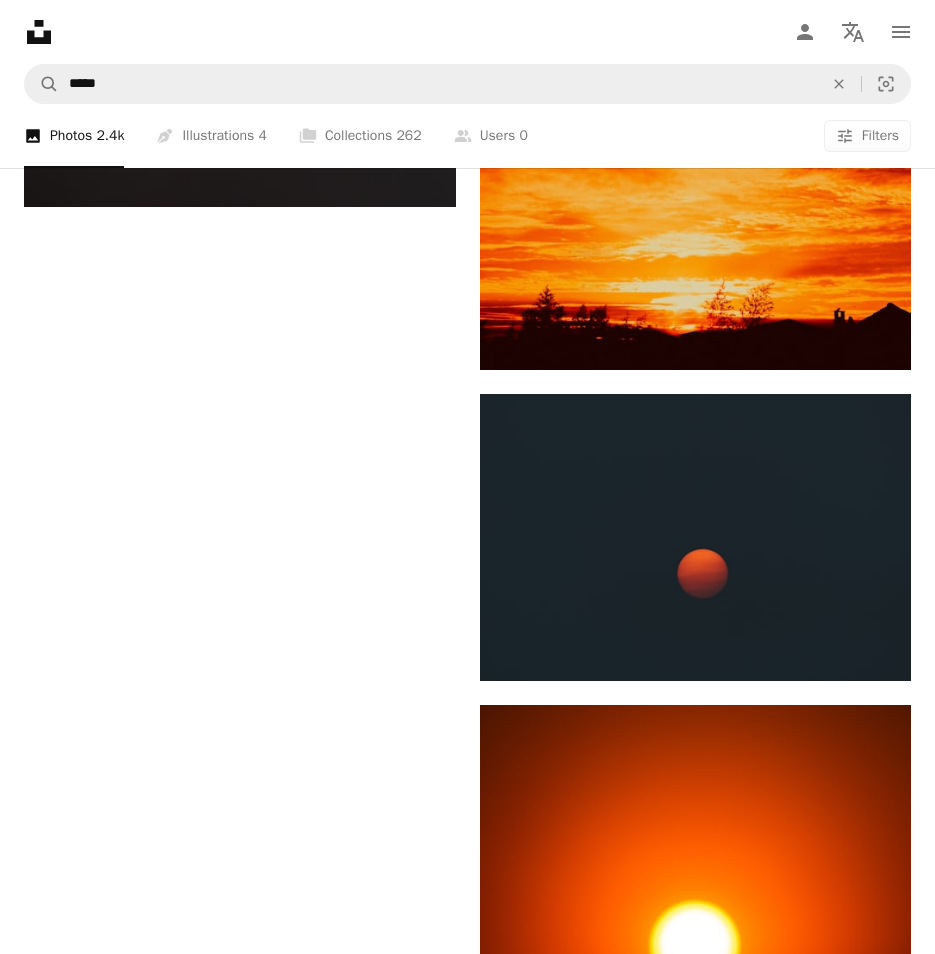 click on "Load more" at bounding box center [467, 1325] 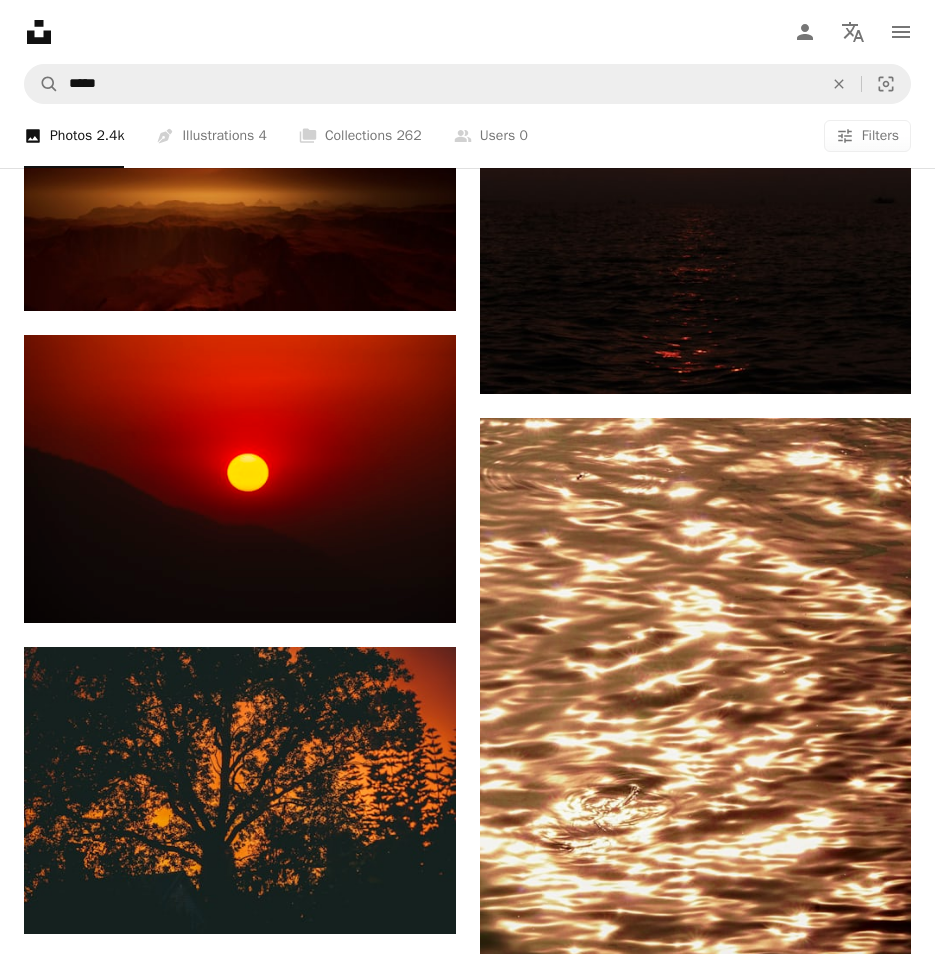 scroll, scrollTop: 26277, scrollLeft: 0, axis: vertical 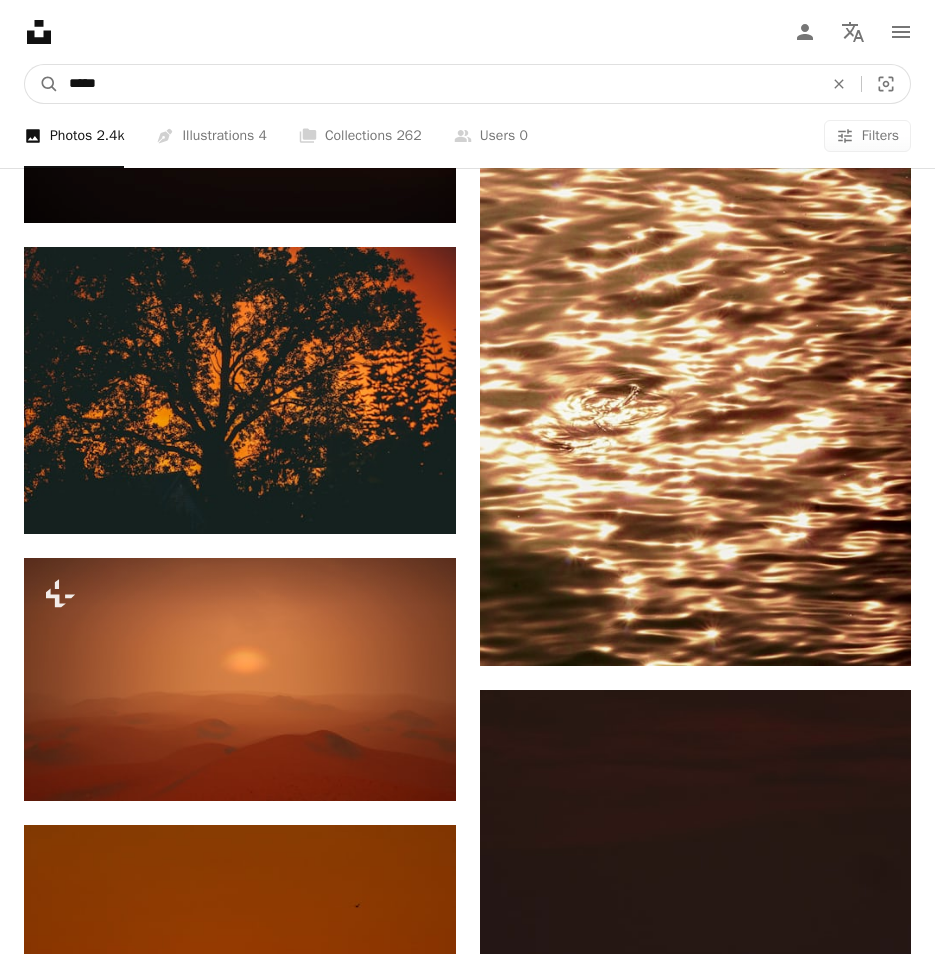 click on "*****" at bounding box center [438, 84] 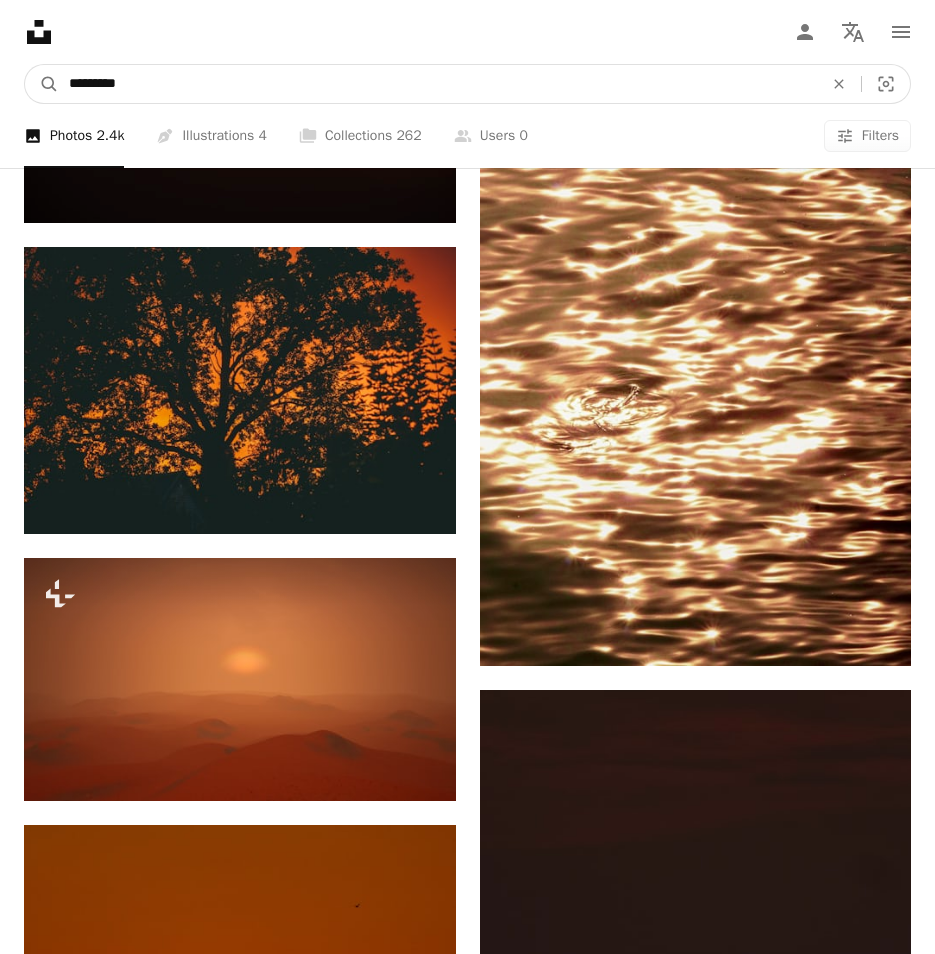 type on "*********" 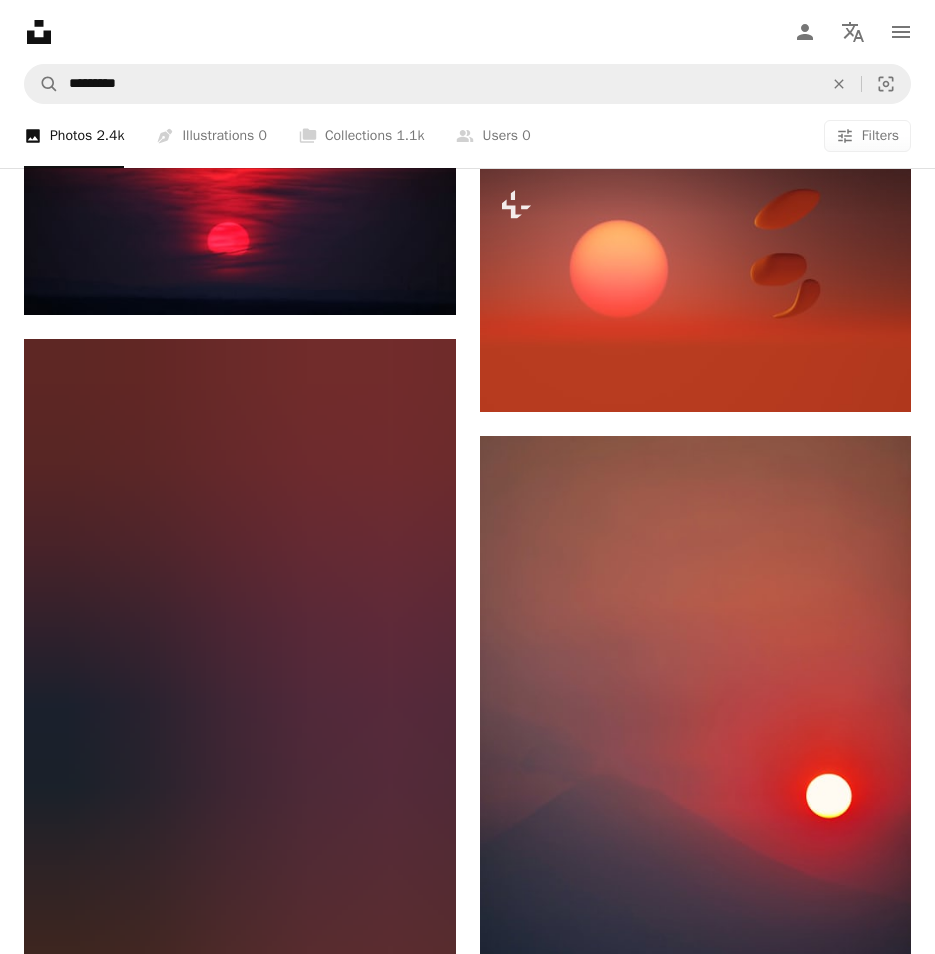 scroll, scrollTop: 5100, scrollLeft: 0, axis: vertical 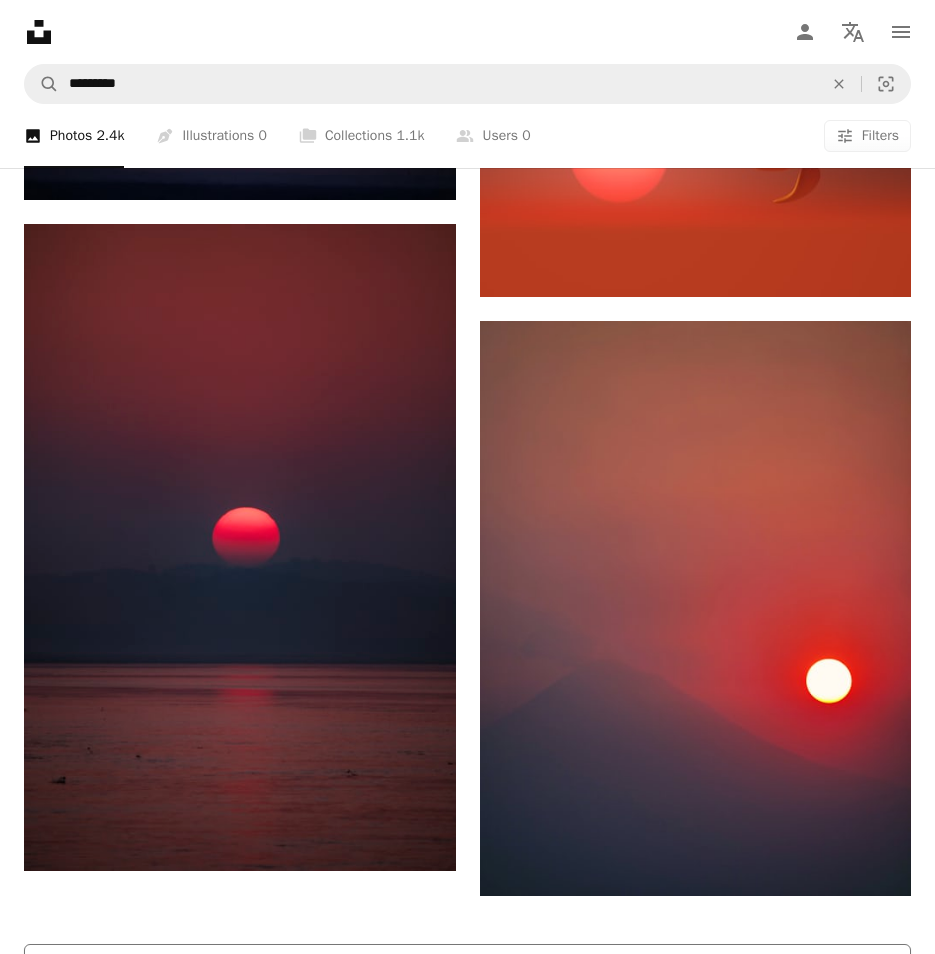 click on "Load more" at bounding box center [467, 976] 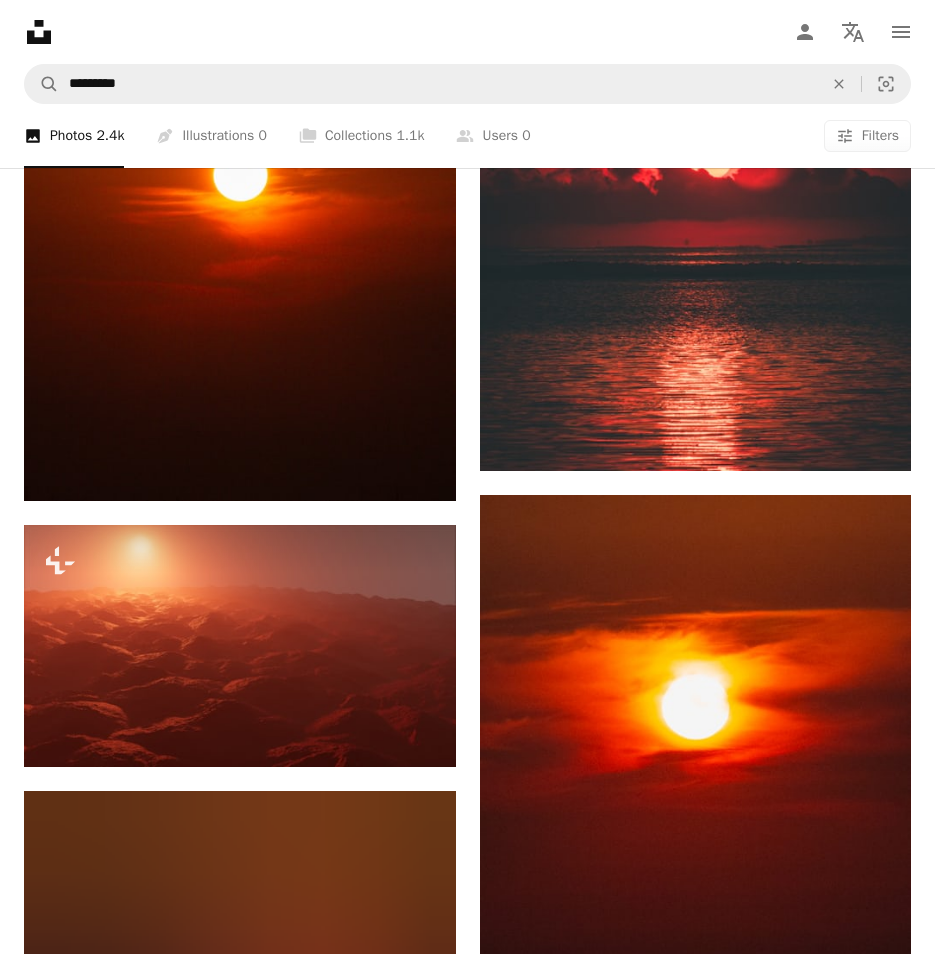 scroll, scrollTop: 50976, scrollLeft: 0, axis: vertical 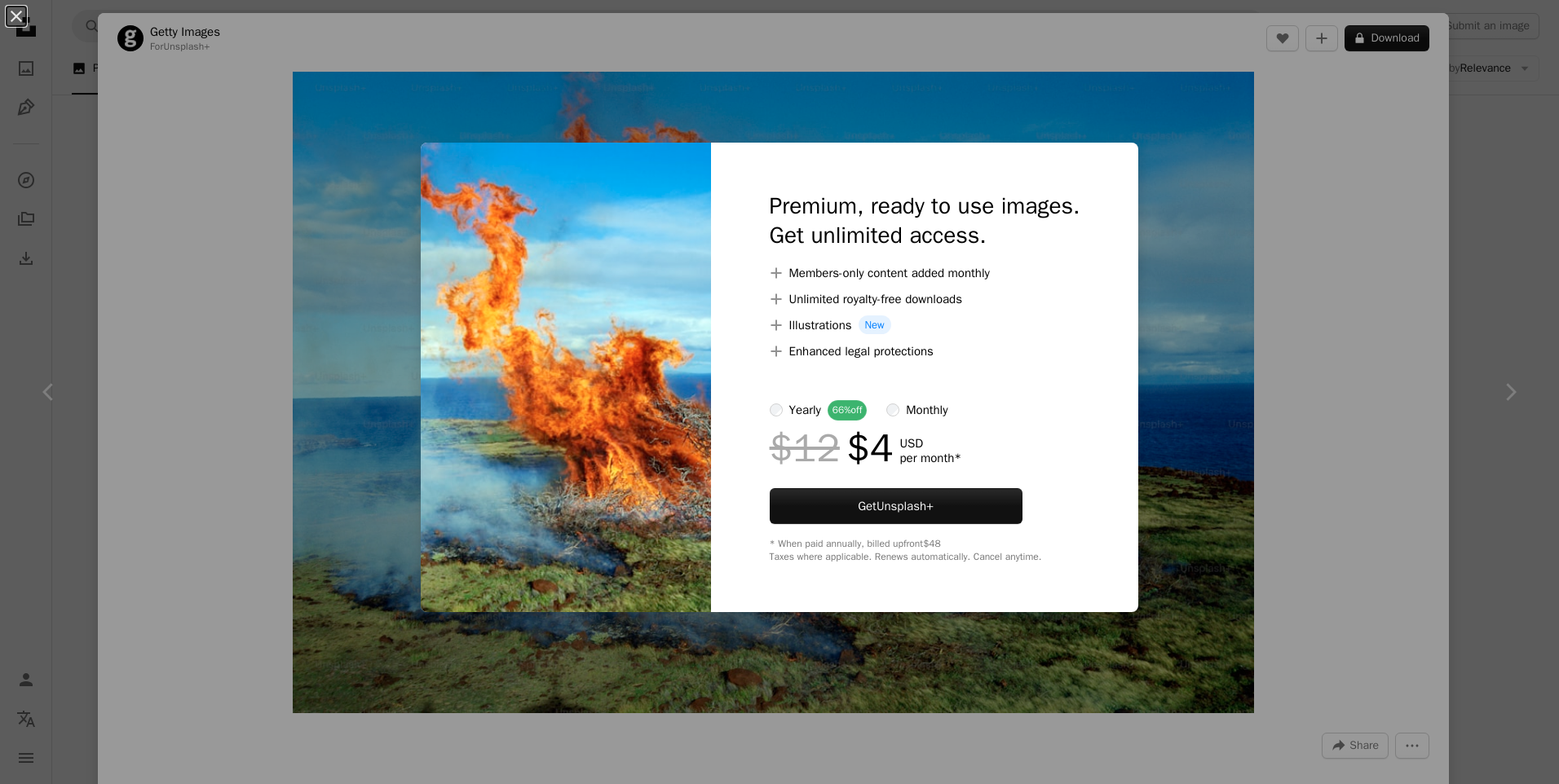 click on "An X shape Premium, ready to use images. Get unlimited access. A plus sign Members-only content added monthly A plus sign Unlimited royalty-free downloads A plus sign Illustrations  New A plus sign Enhanced legal protections yearly 66%  off monthly $12   $4 USD per month * Get  Unsplash+ * When paid annually, billed upfront  $48 Taxes where applicable. Renews automatically. Cancel anytime." at bounding box center (780, 392) 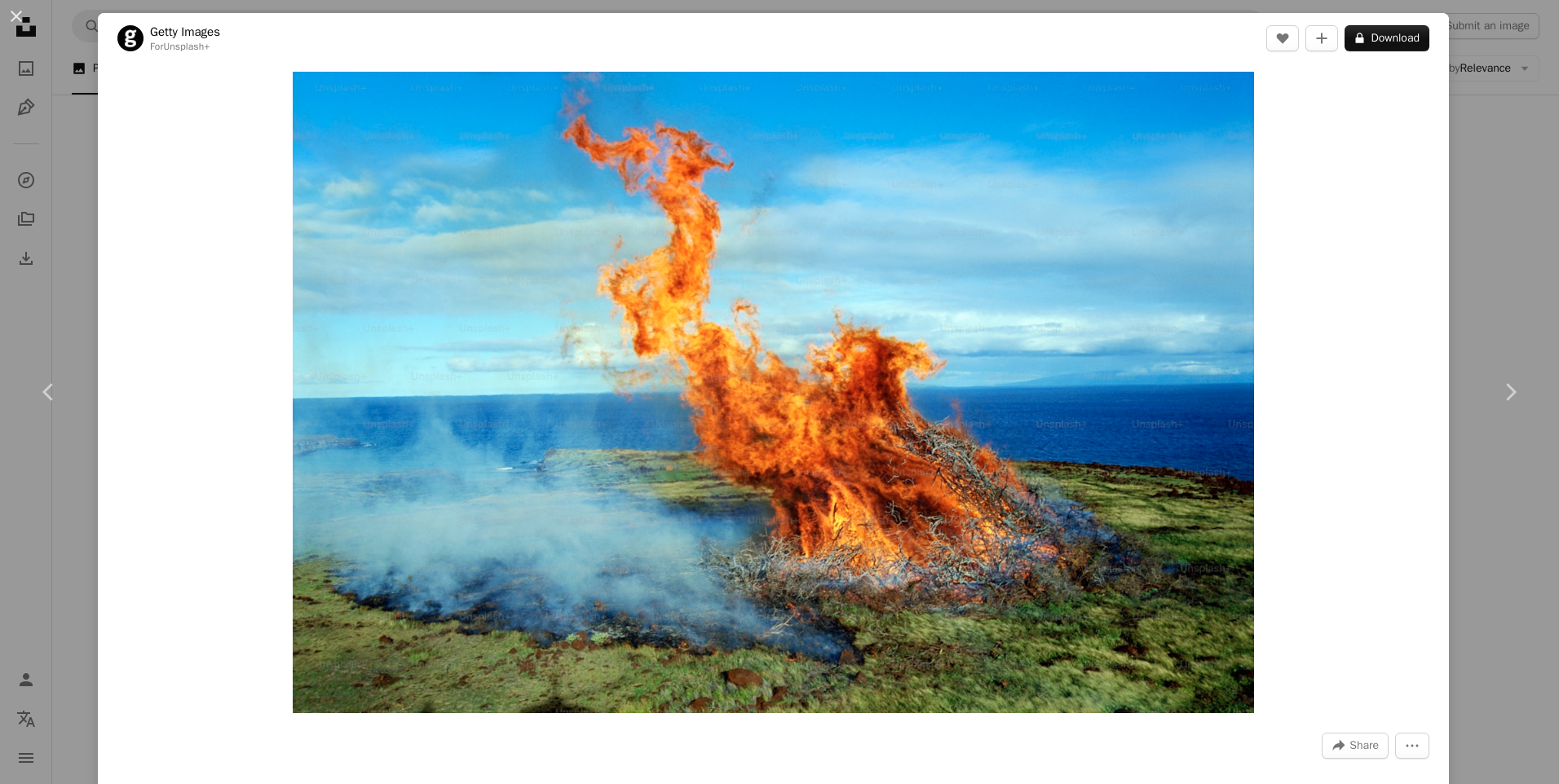 drag, startPoint x: 1426, startPoint y: 178, endPoint x: 1140, endPoint y: 37, distance: 318.8683 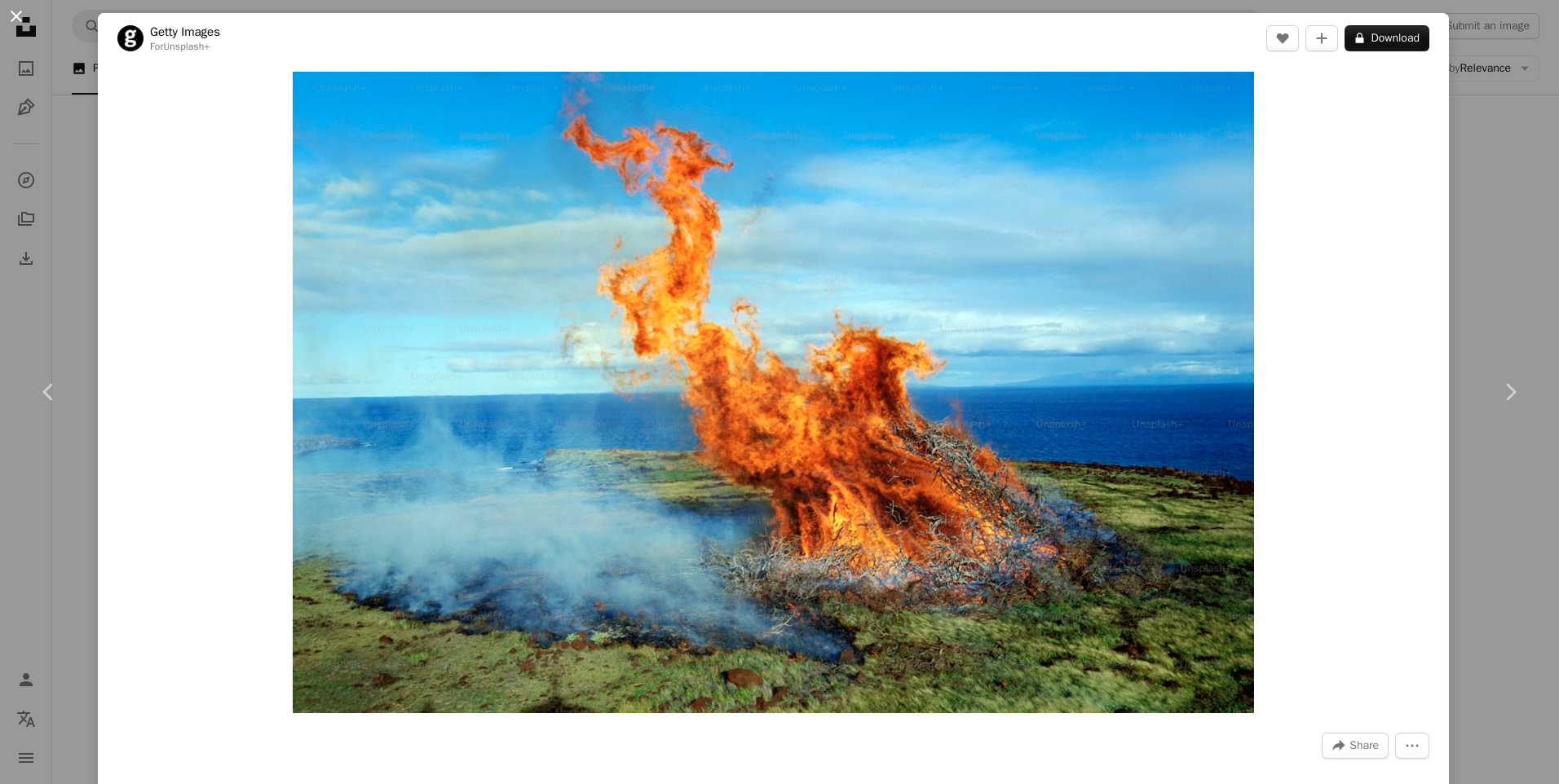 click on "An X shape" at bounding box center [16, 16] 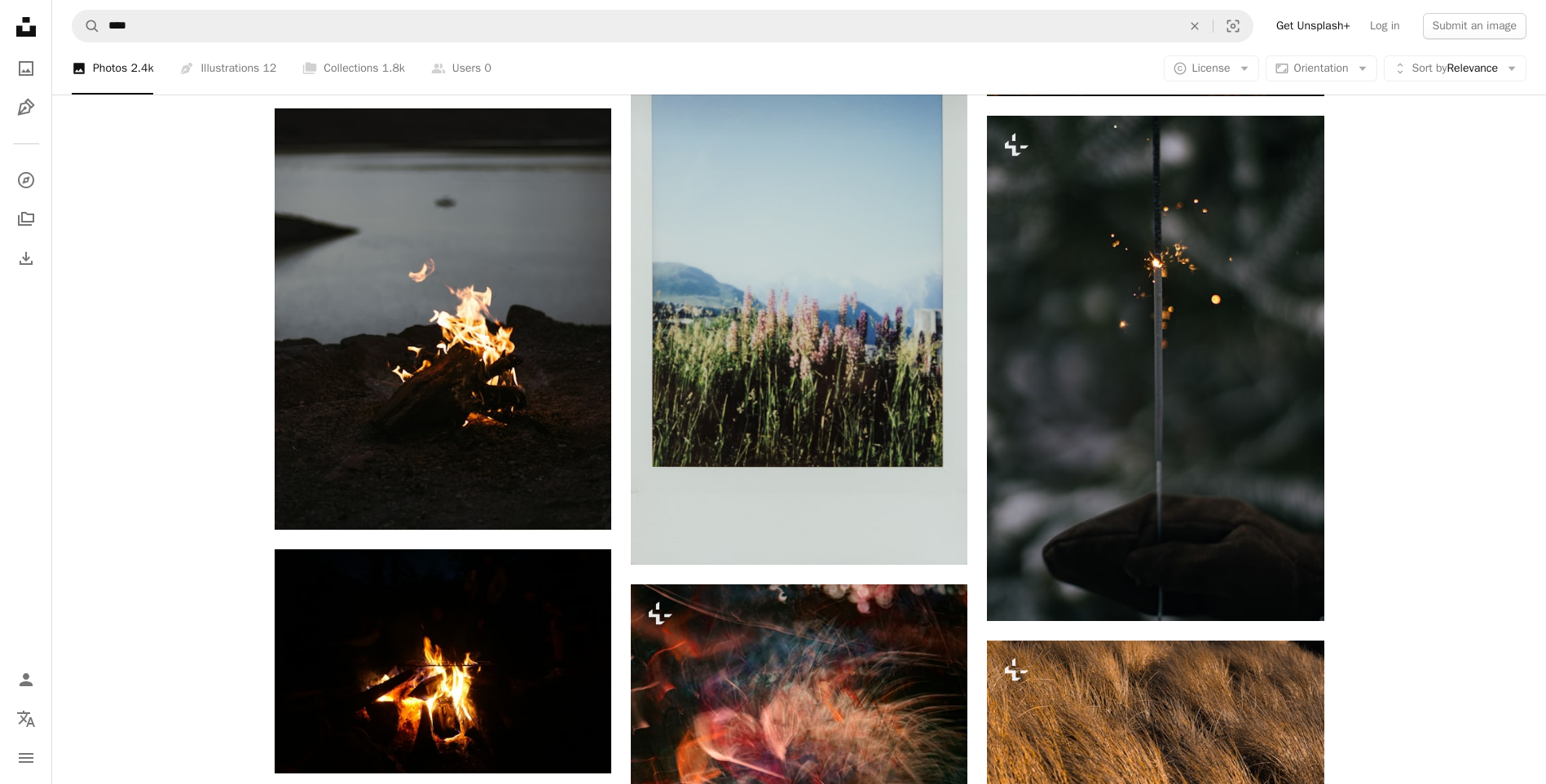 scroll, scrollTop: 26486, scrollLeft: 0, axis: vertical 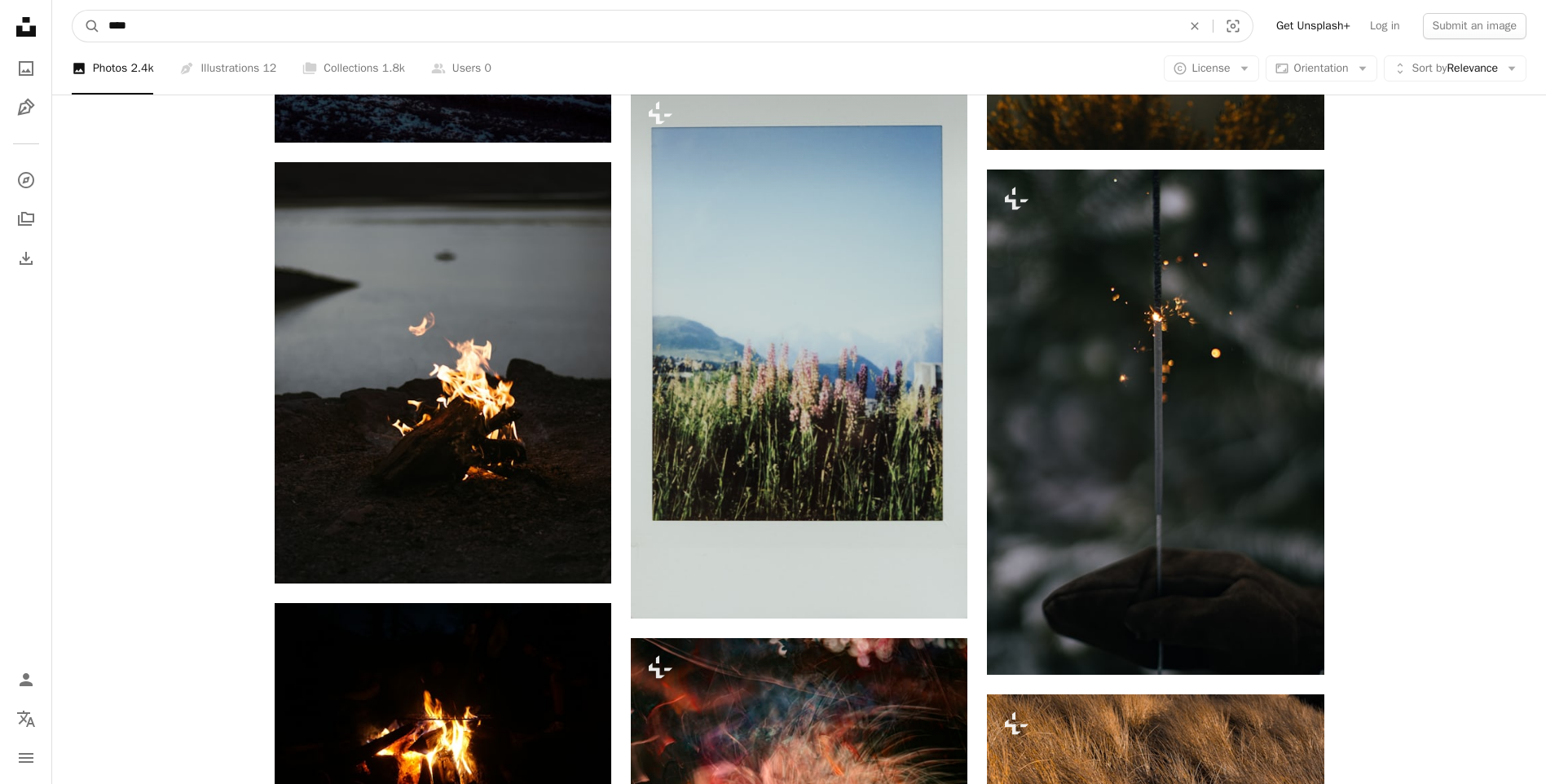 drag, startPoint x: 131, startPoint y: 27, endPoint x: 53, endPoint y: 33, distance: 78.23043 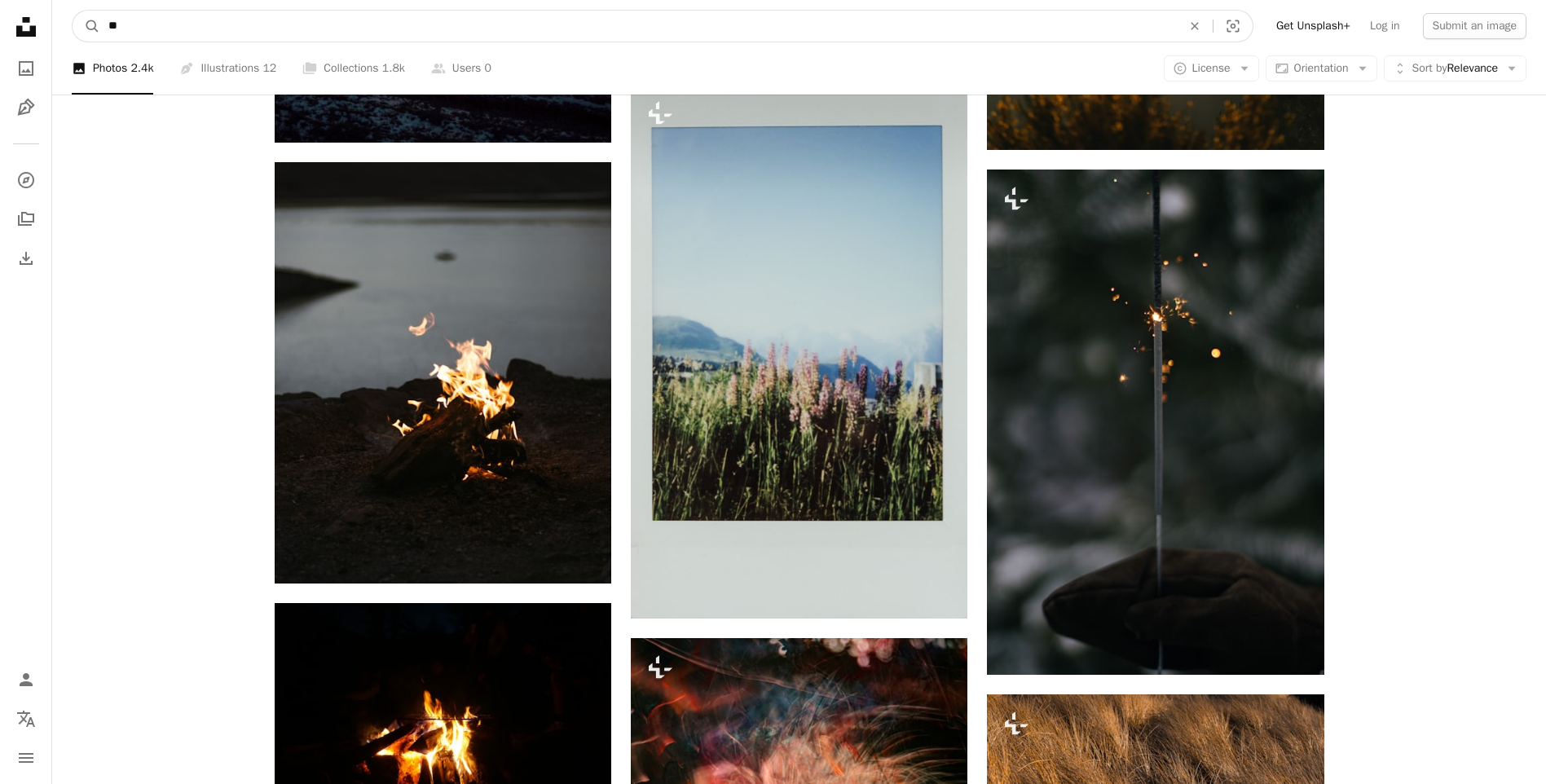 type on "**" 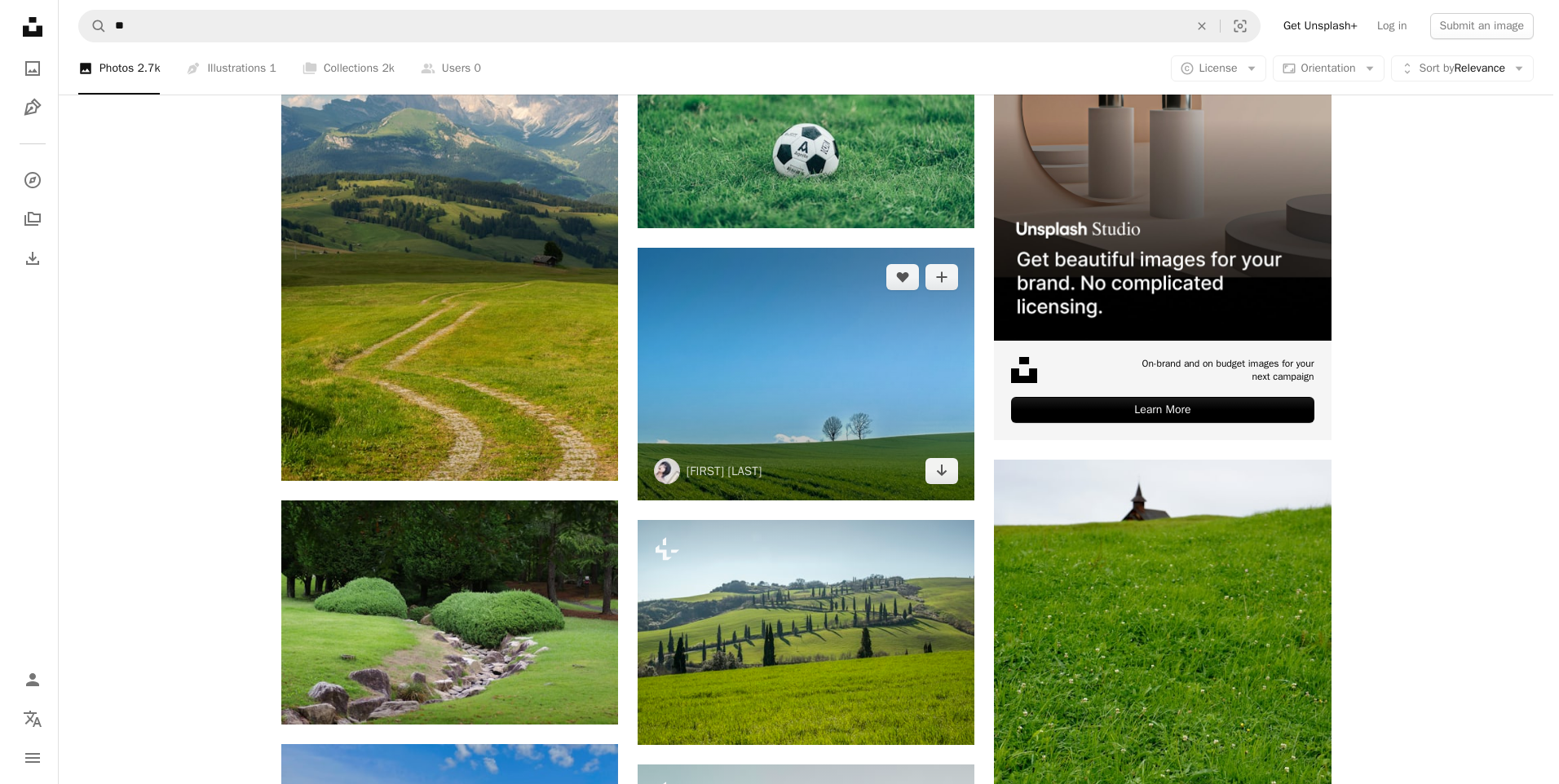 scroll, scrollTop: 489, scrollLeft: 0, axis: vertical 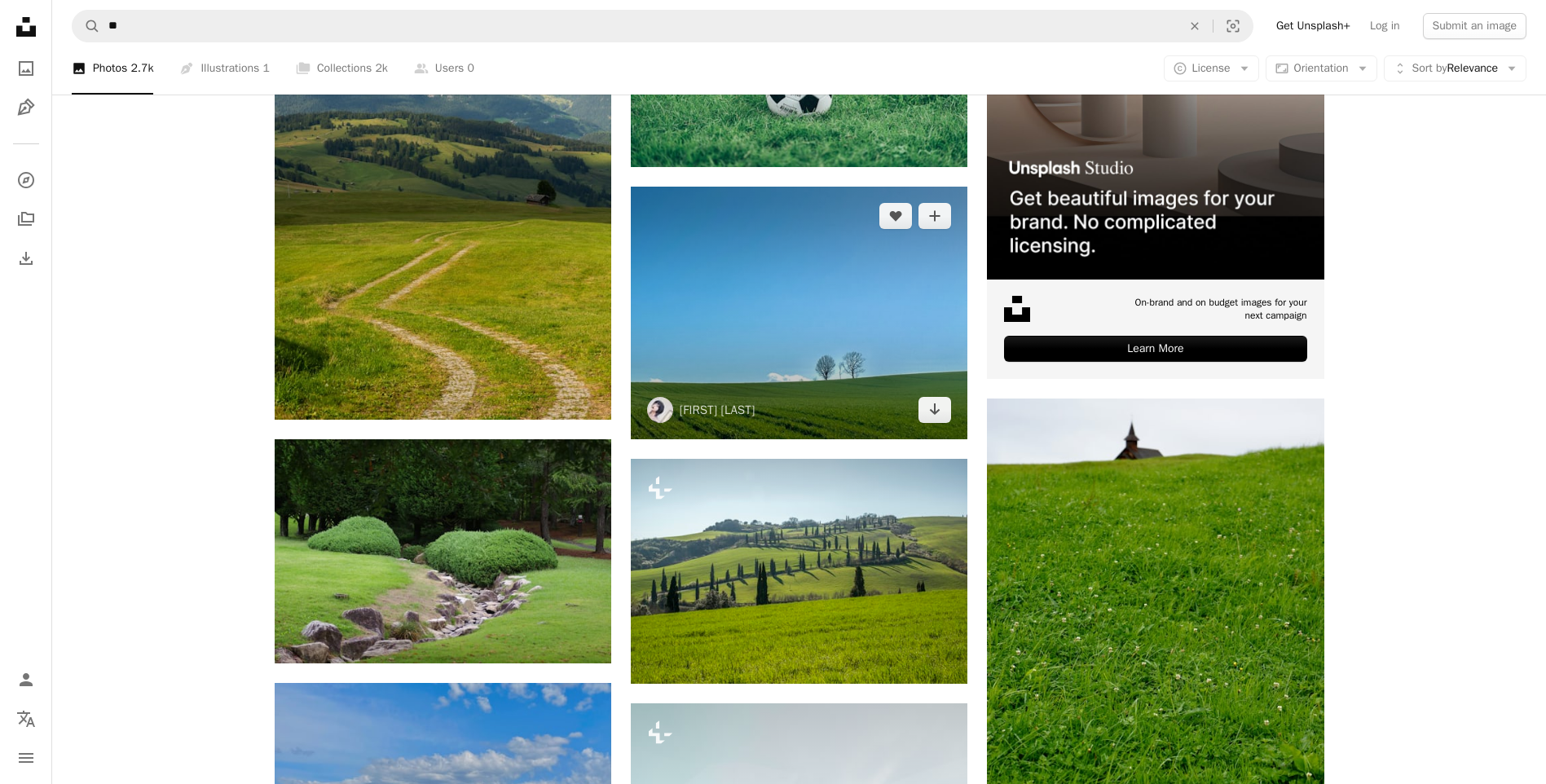 click at bounding box center (799, 313) 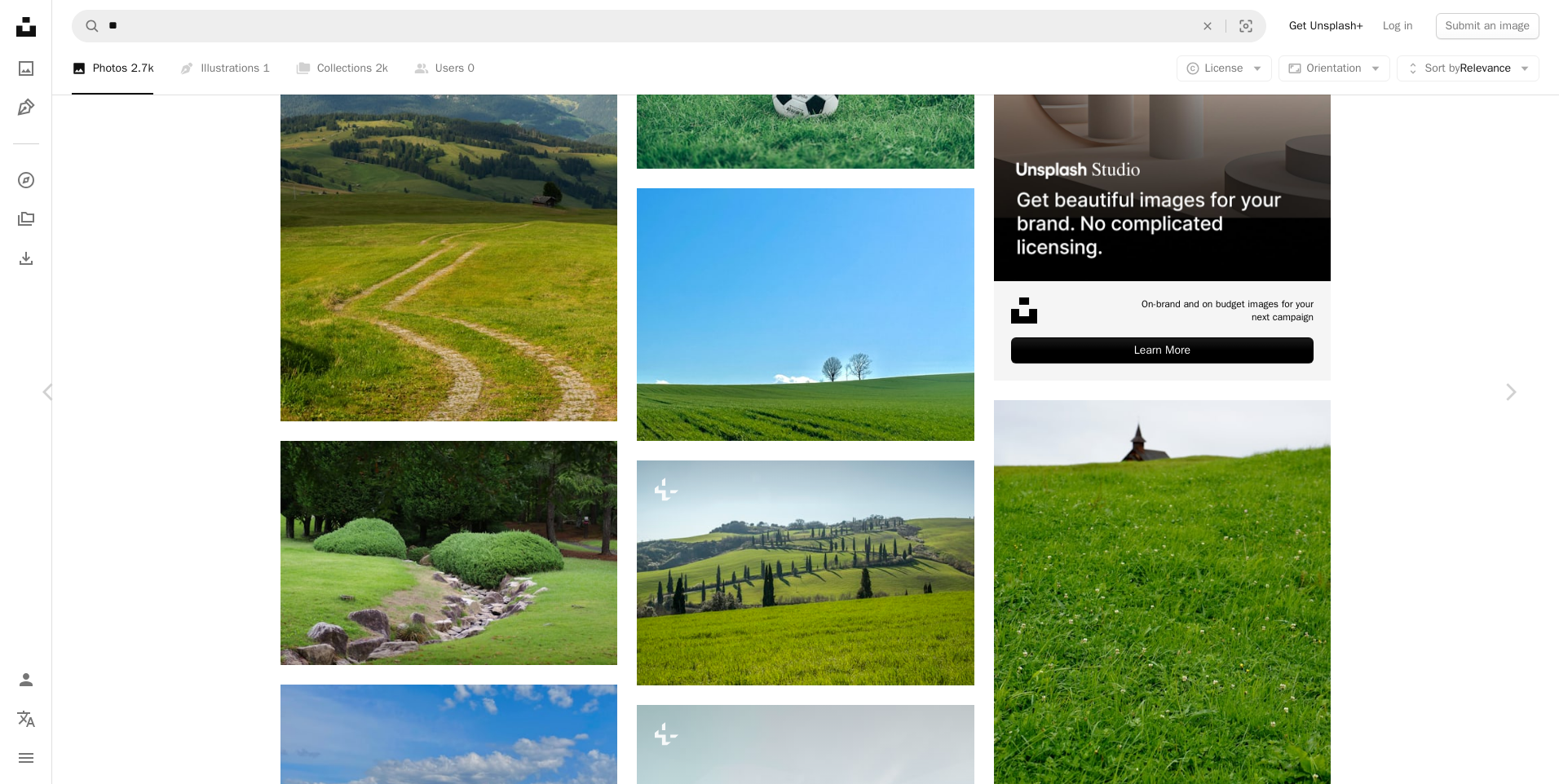 click on "Download free" at bounding box center (1356, 9828) 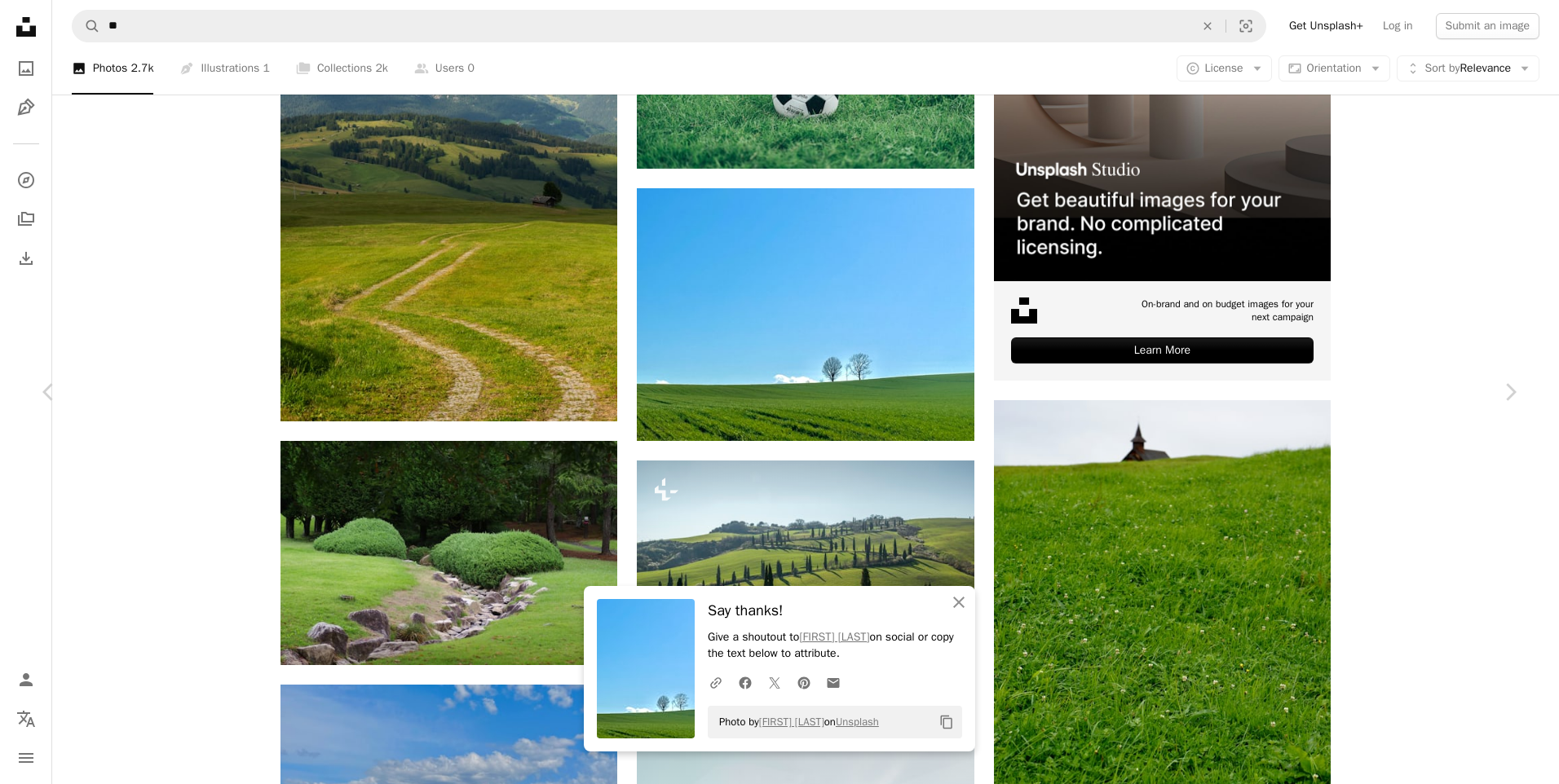 click on "Share" at bounding box center (1301, 10536) 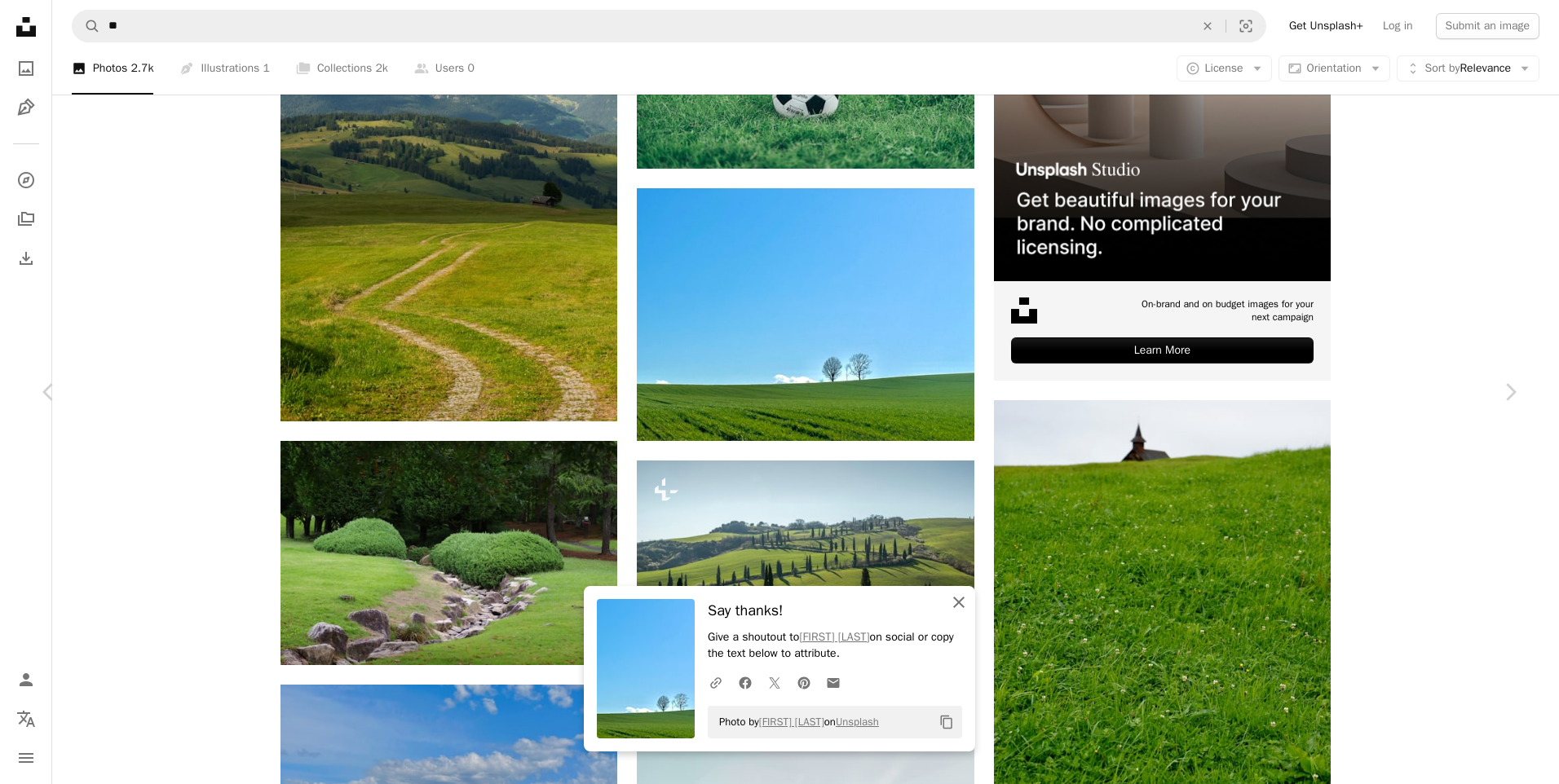 click on "An X shape" 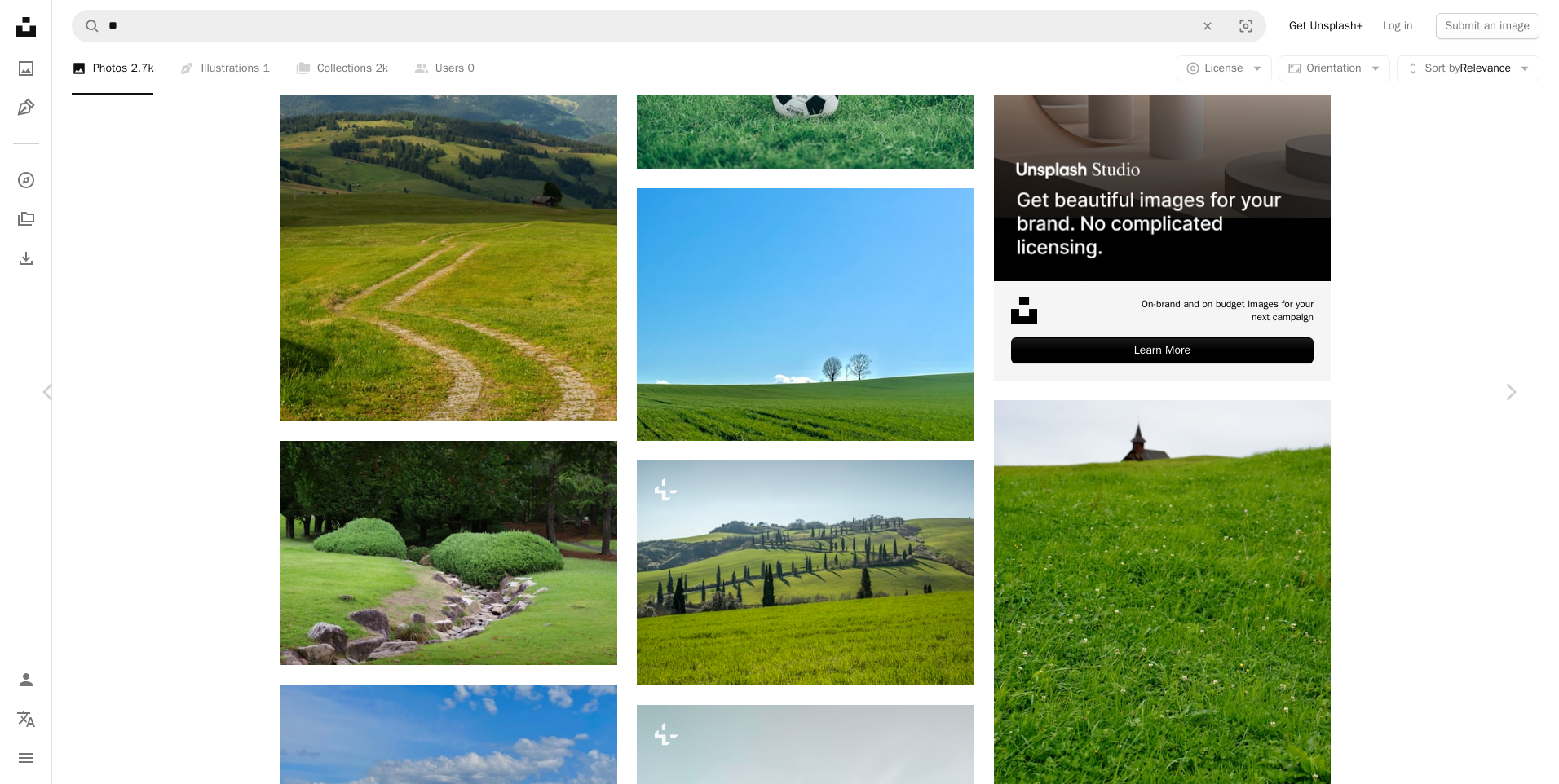 click on "Zoom in" at bounding box center [773, 10181] 